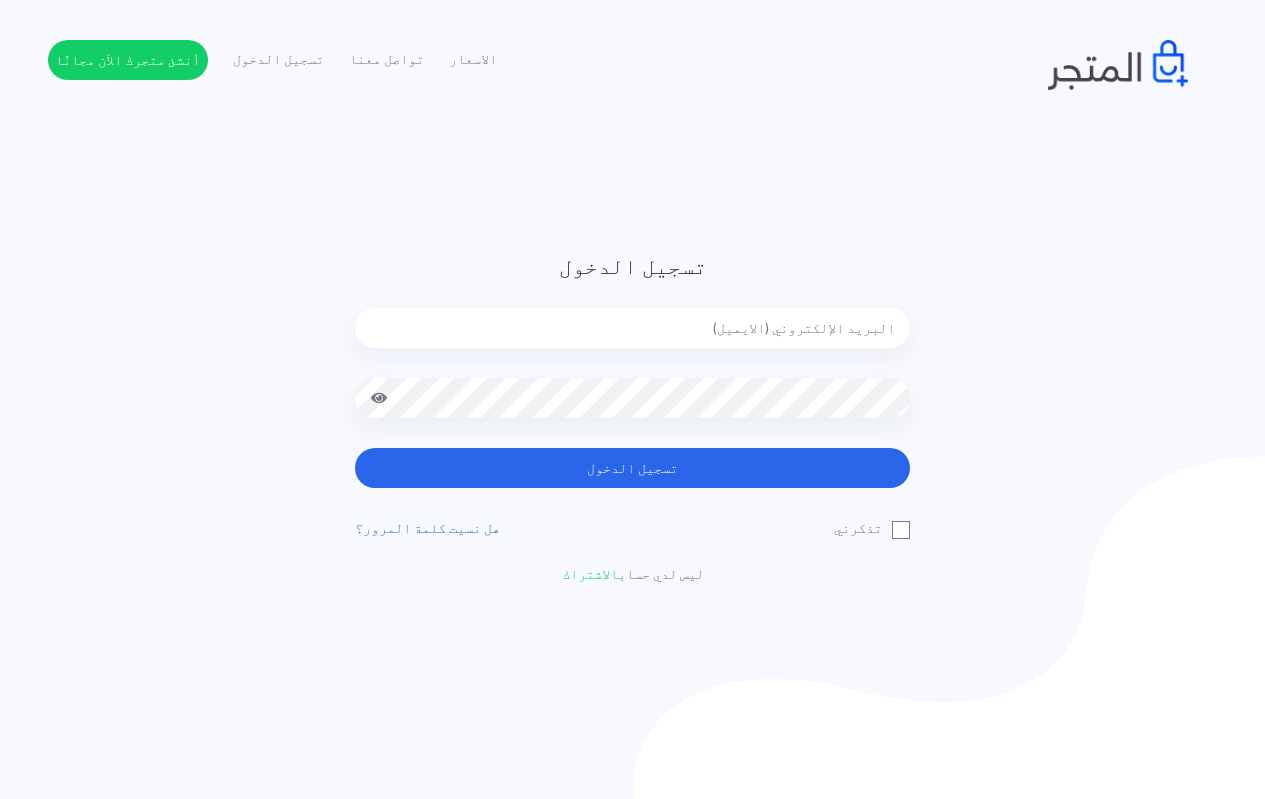 scroll, scrollTop: 0, scrollLeft: 0, axis: both 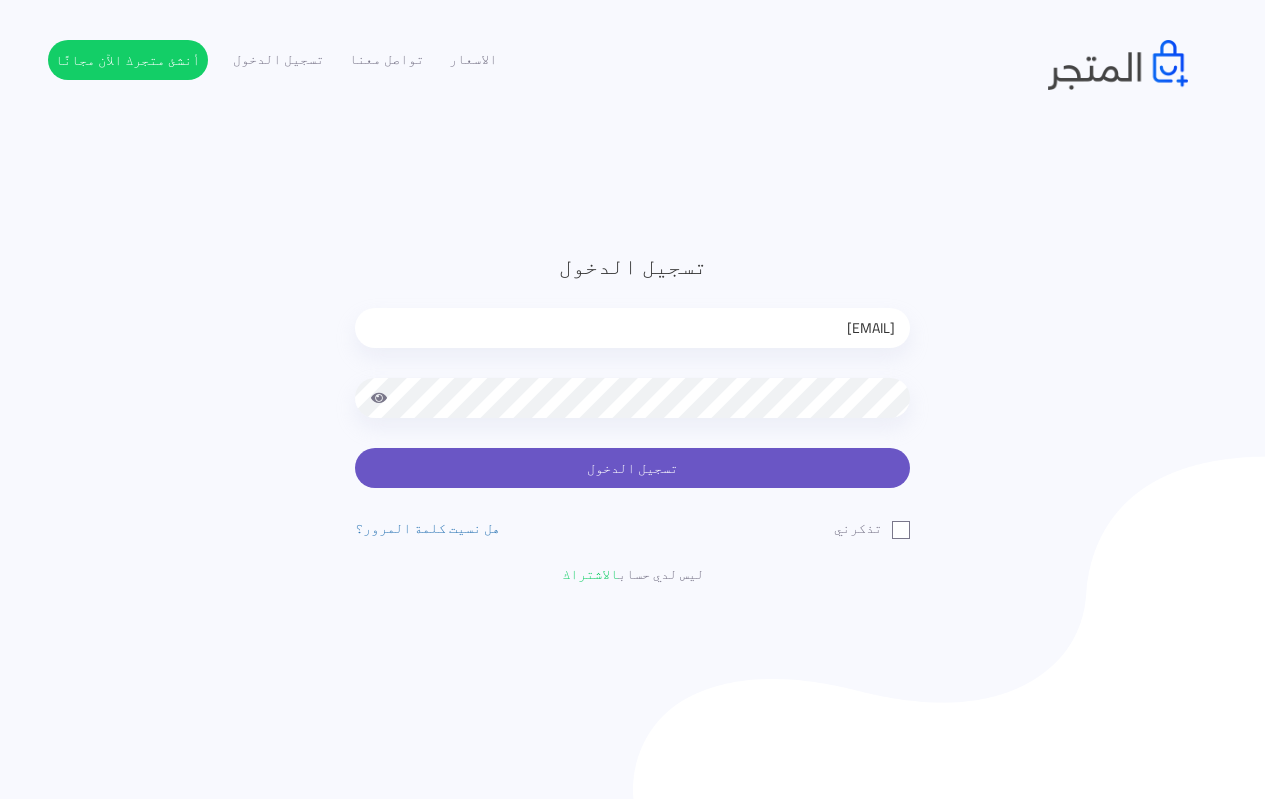 click on "تسجيل الدخول" at bounding box center (632, 468) 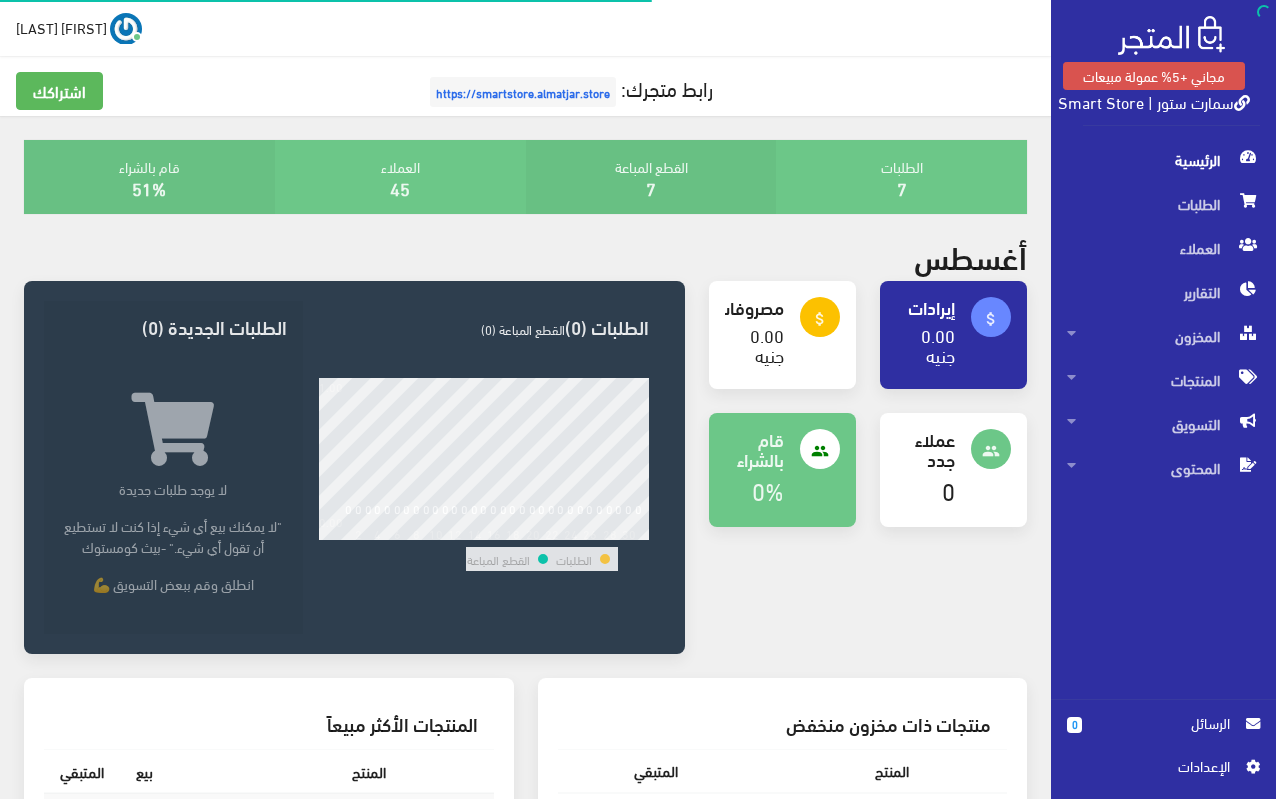 scroll, scrollTop: 0, scrollLeft: 0, axis: both 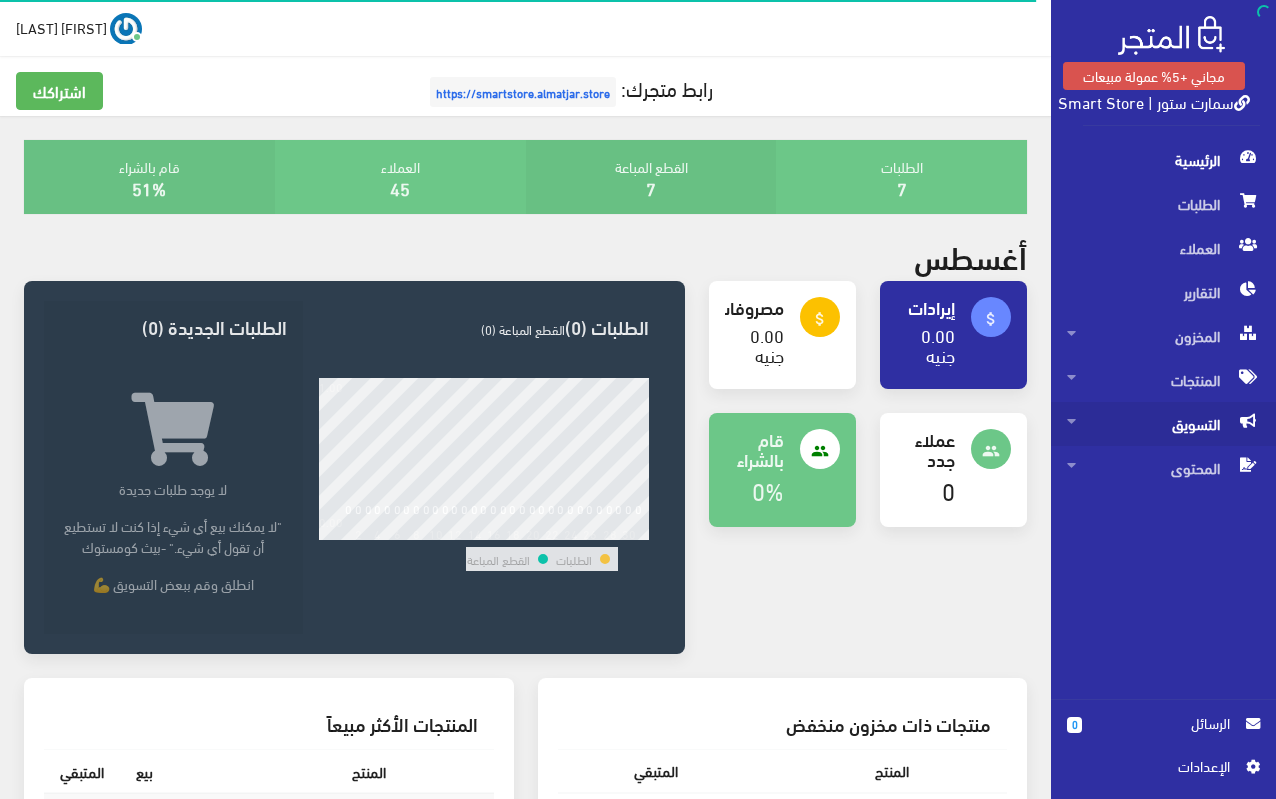 click on "التسويق" at bounding box center (1163, 424) 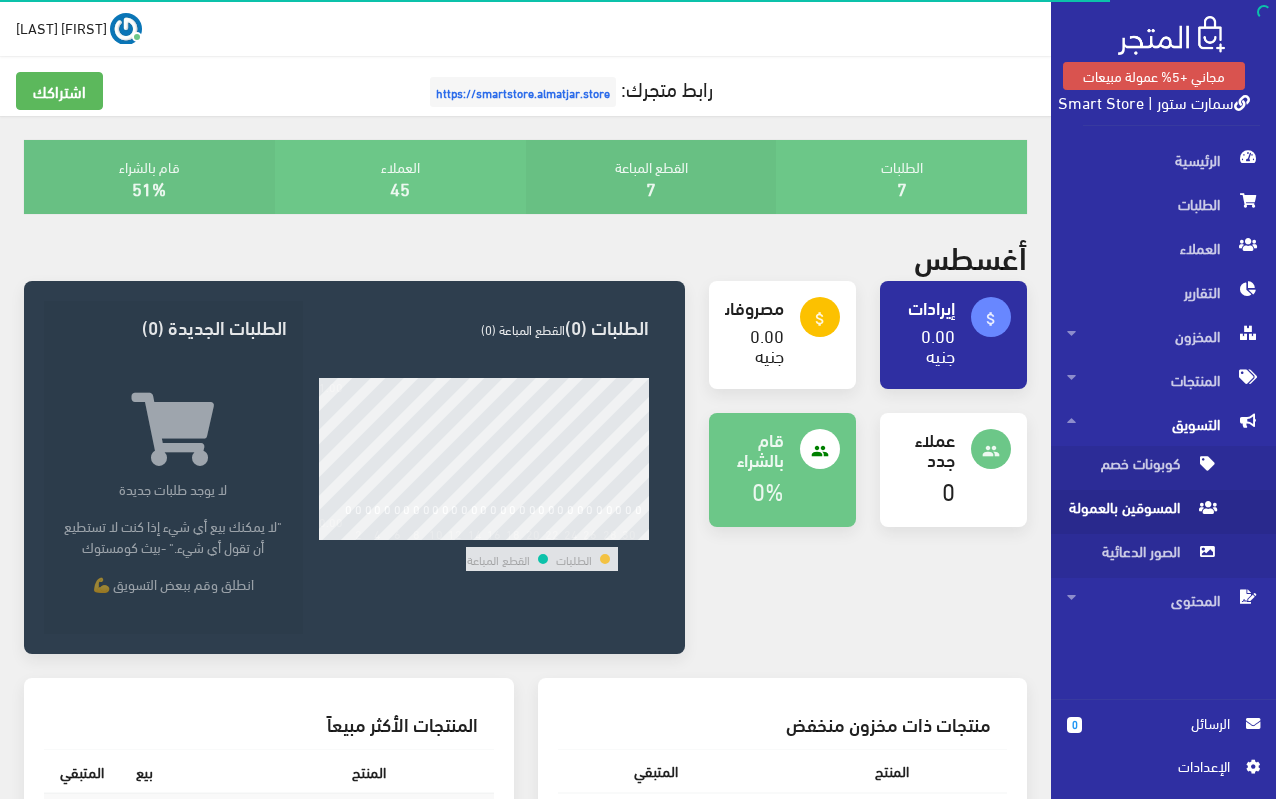 click on "المسوقين بالعمولة" at bounding box center (1143, 512) 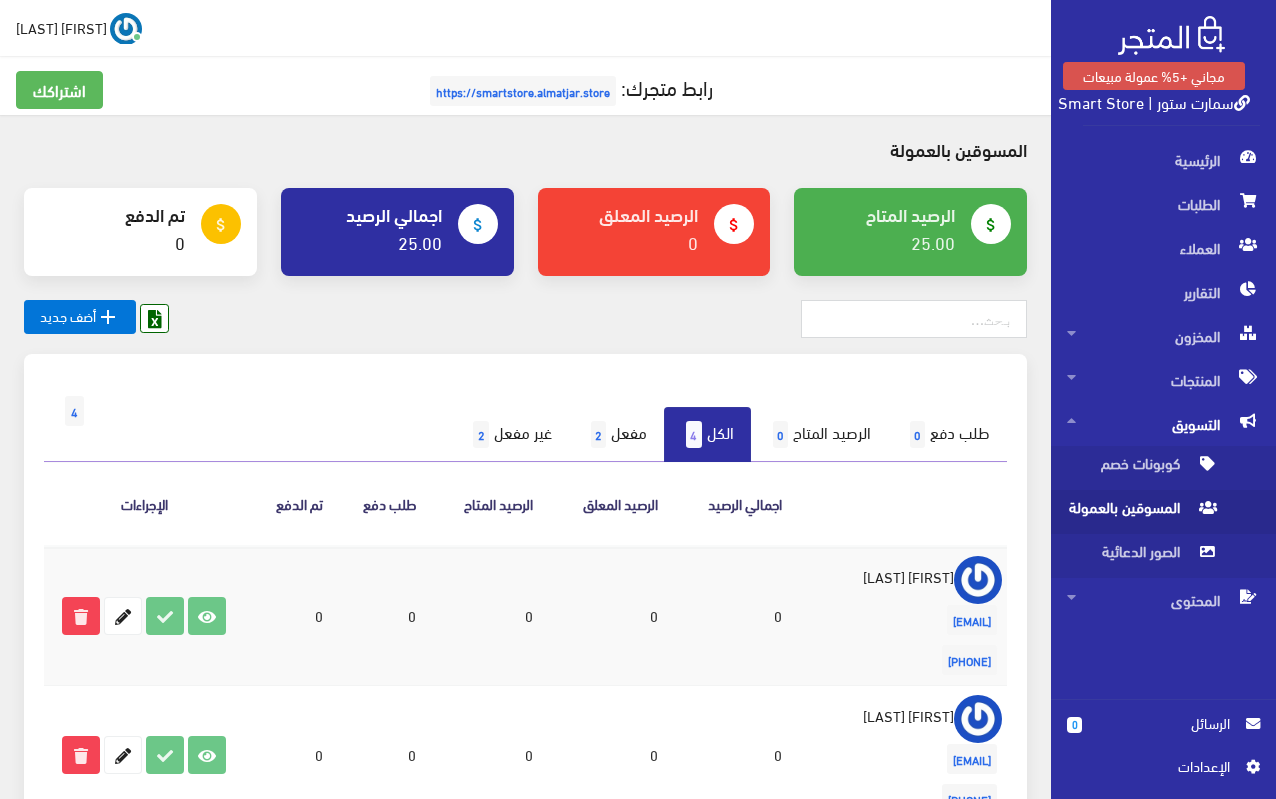 scroll, scrollTop: 0, scrollLeft: 0, axis: both 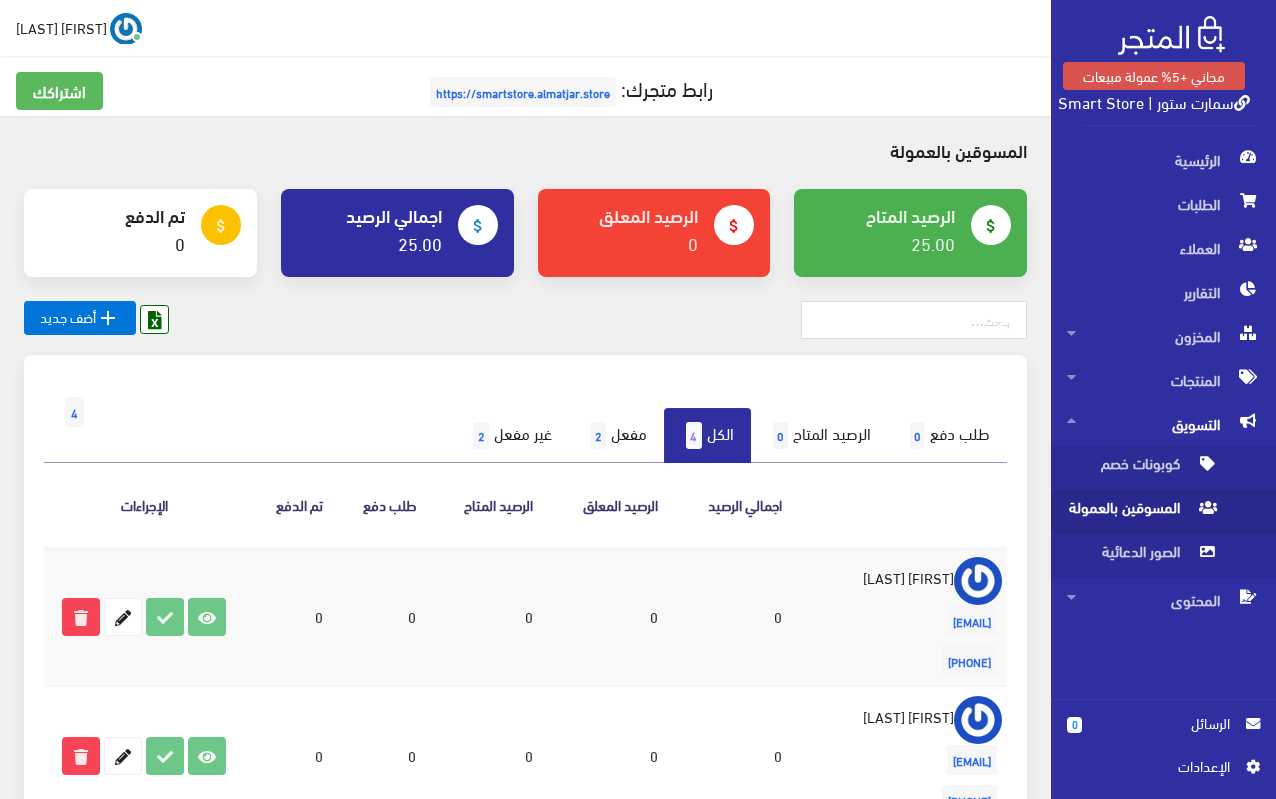 click on "اﻹعدادات" at bounding box center [1156, 766] 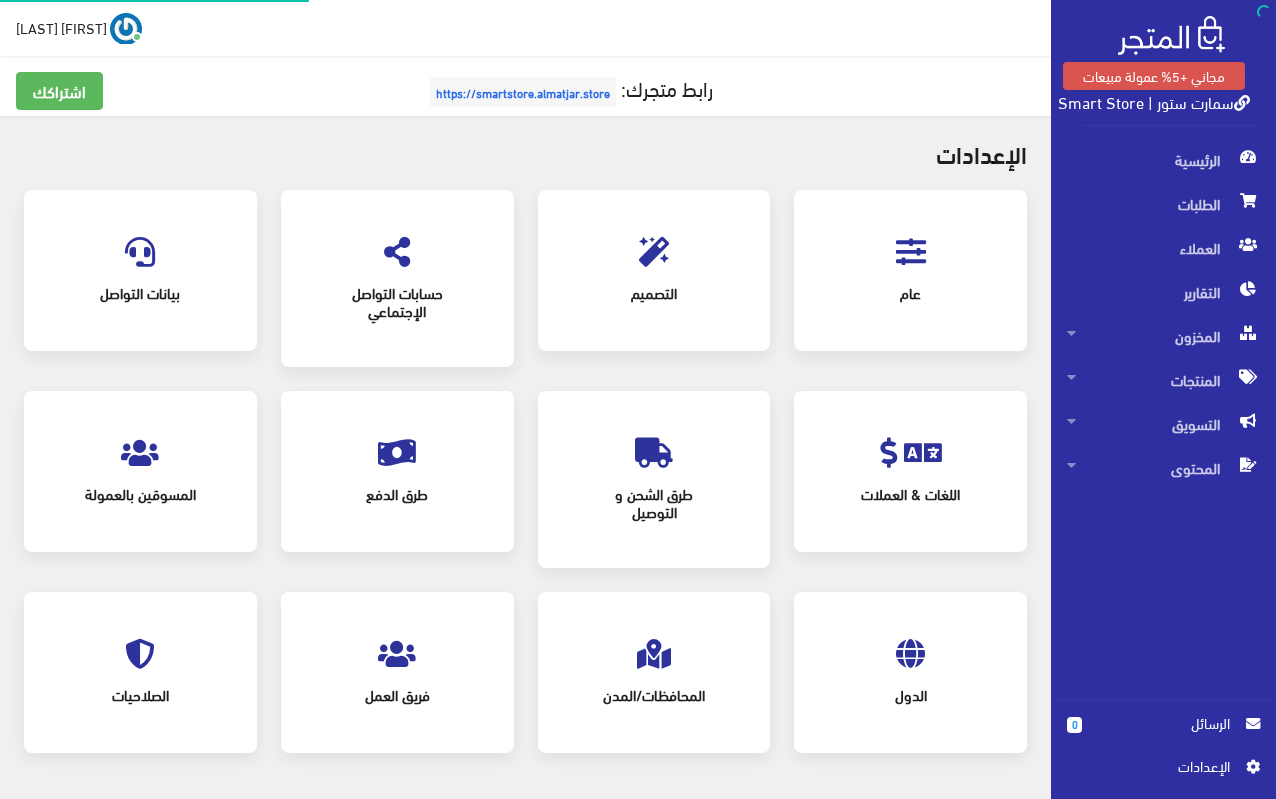 scroll, scrollTop: 0, scrollLeft: 0, axis: both 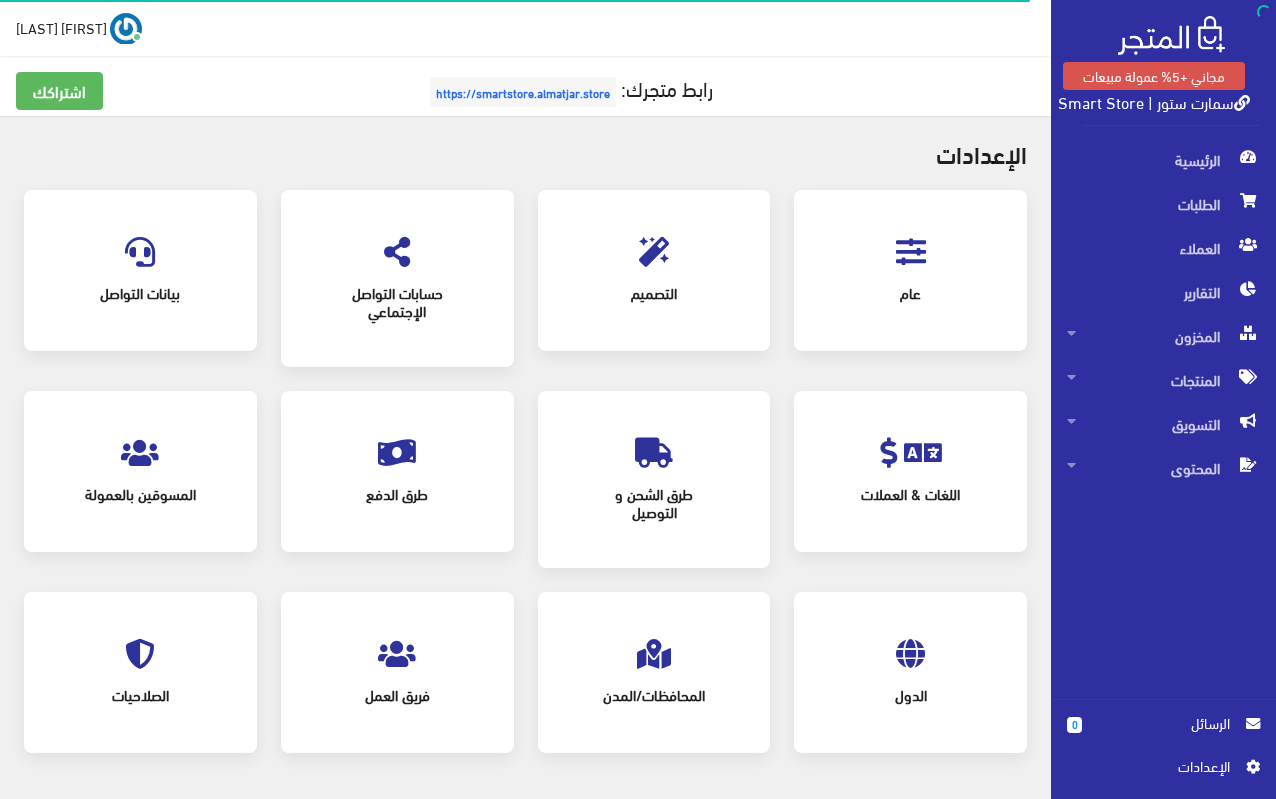 click at bounding box center [140, 453] 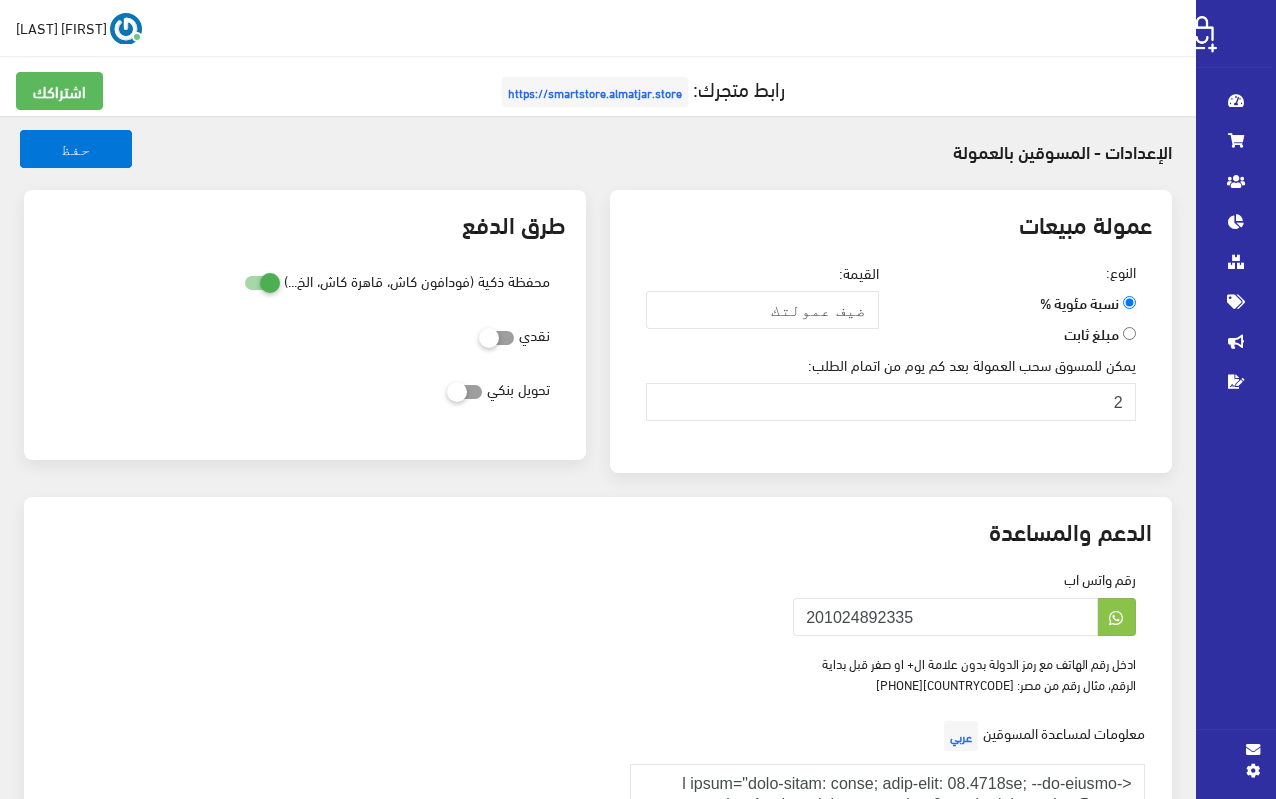 scroll, scrollTop: 0, scrollLeft: 0, axis: both 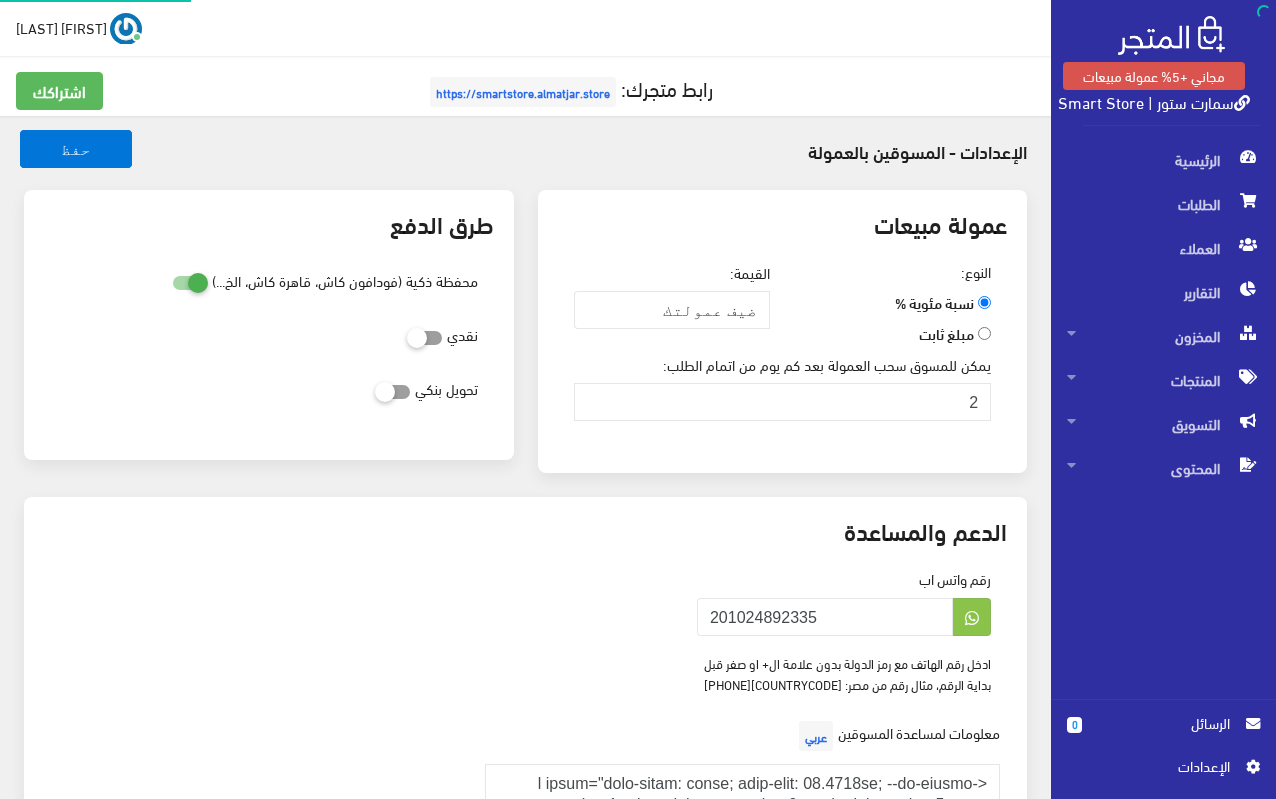 type 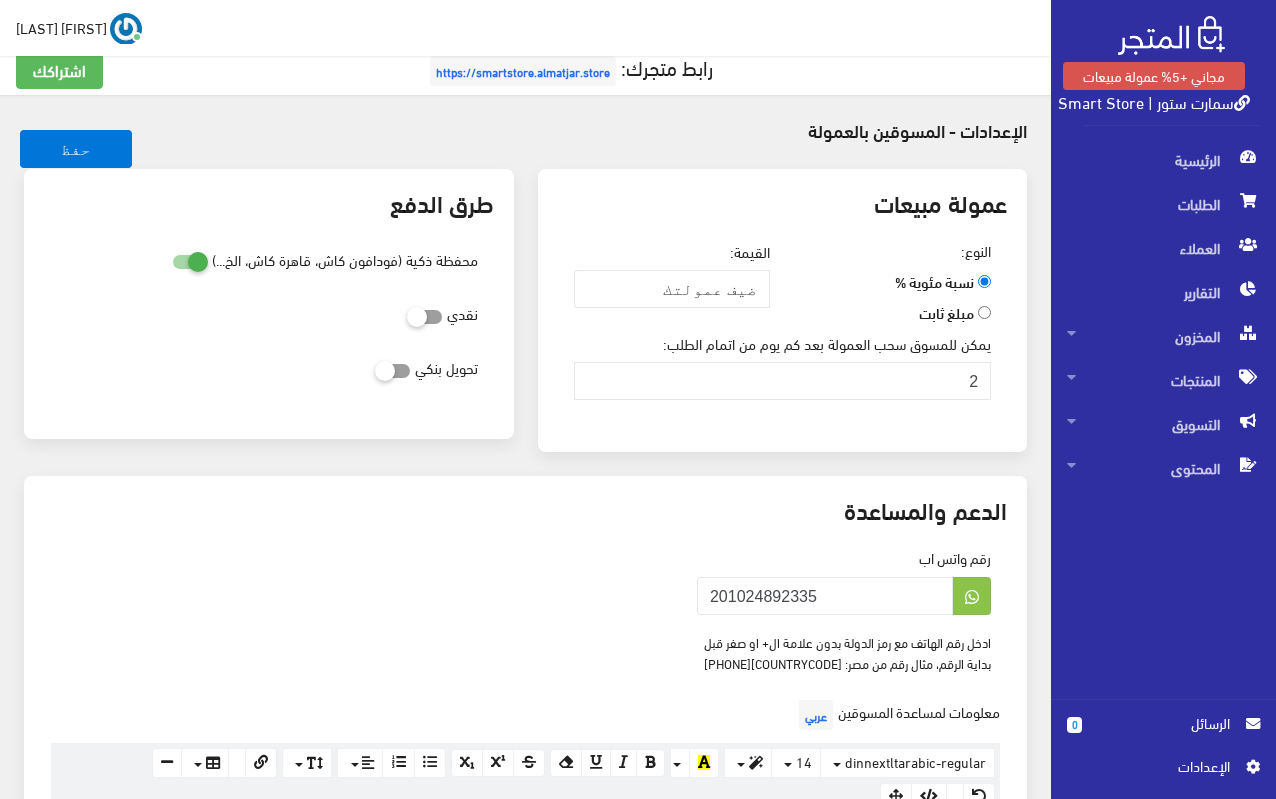 scroll, scrollTop: 0, scrollLeft: 0, axis: both 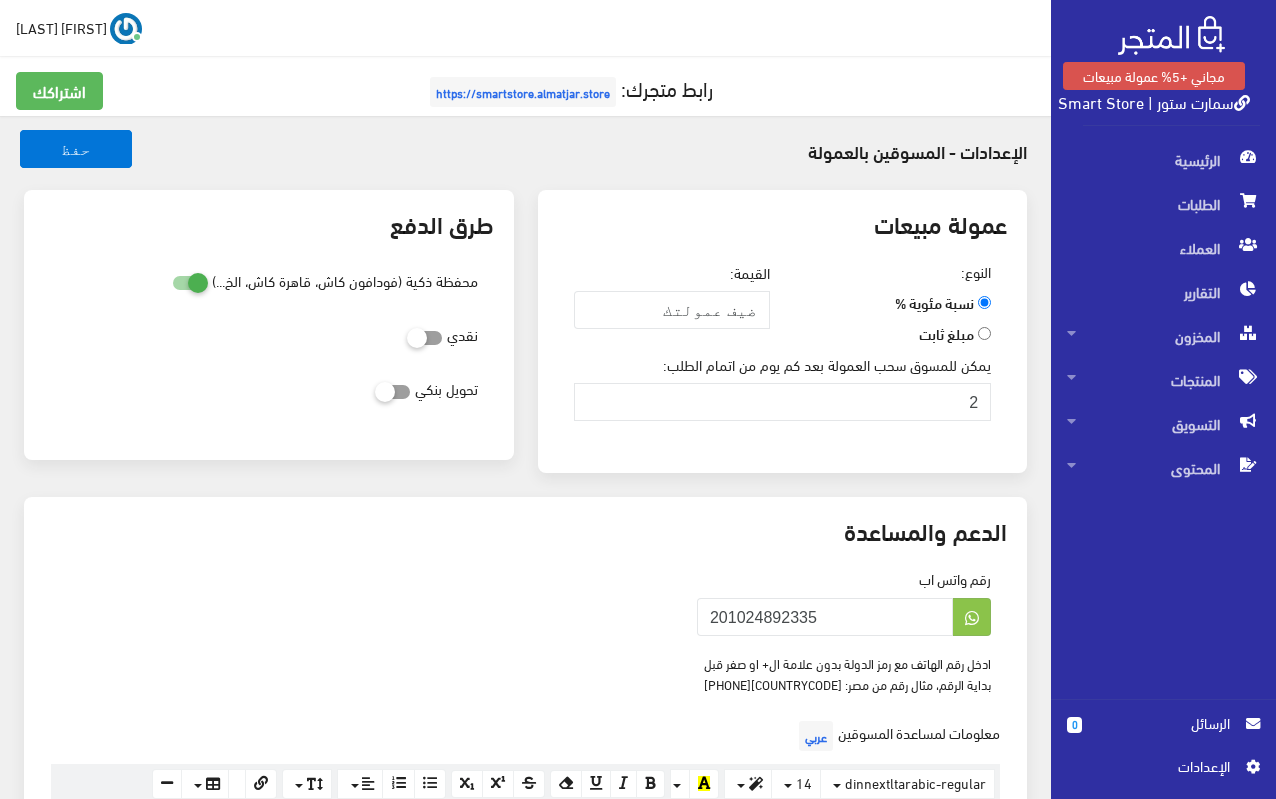 click on "سمارت ستور | Smart Store" at bounding box center (1154, 101) 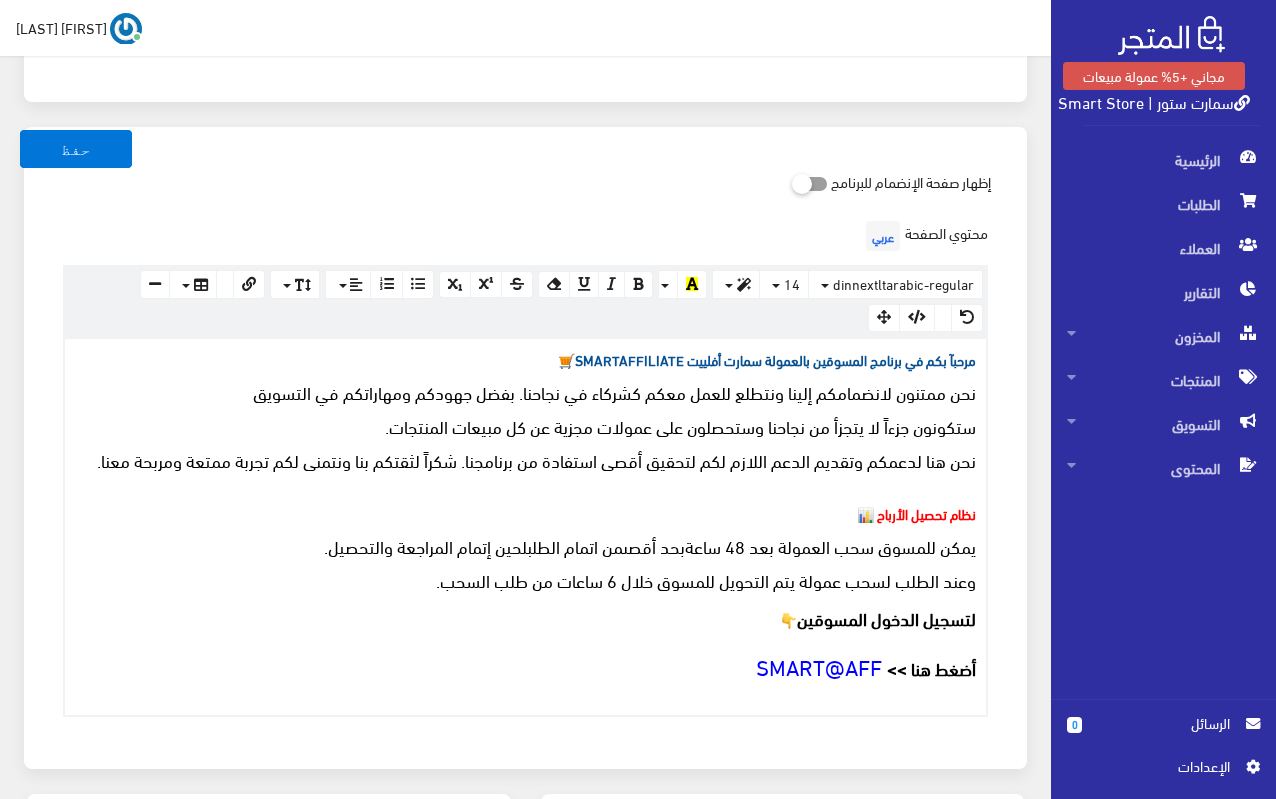 scroll, scrollTop: 1800, scrollLeft: 0, axis: vertical 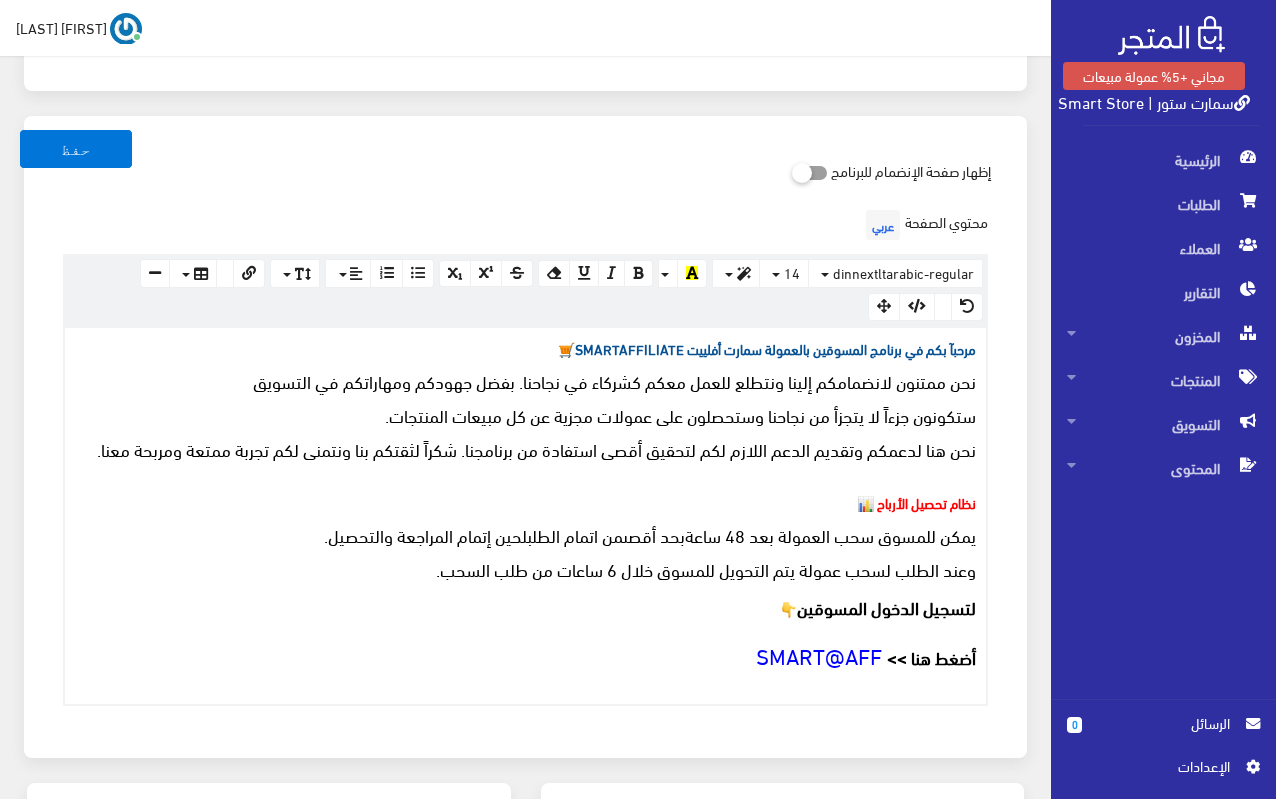 click at bounding box center [792, 172] 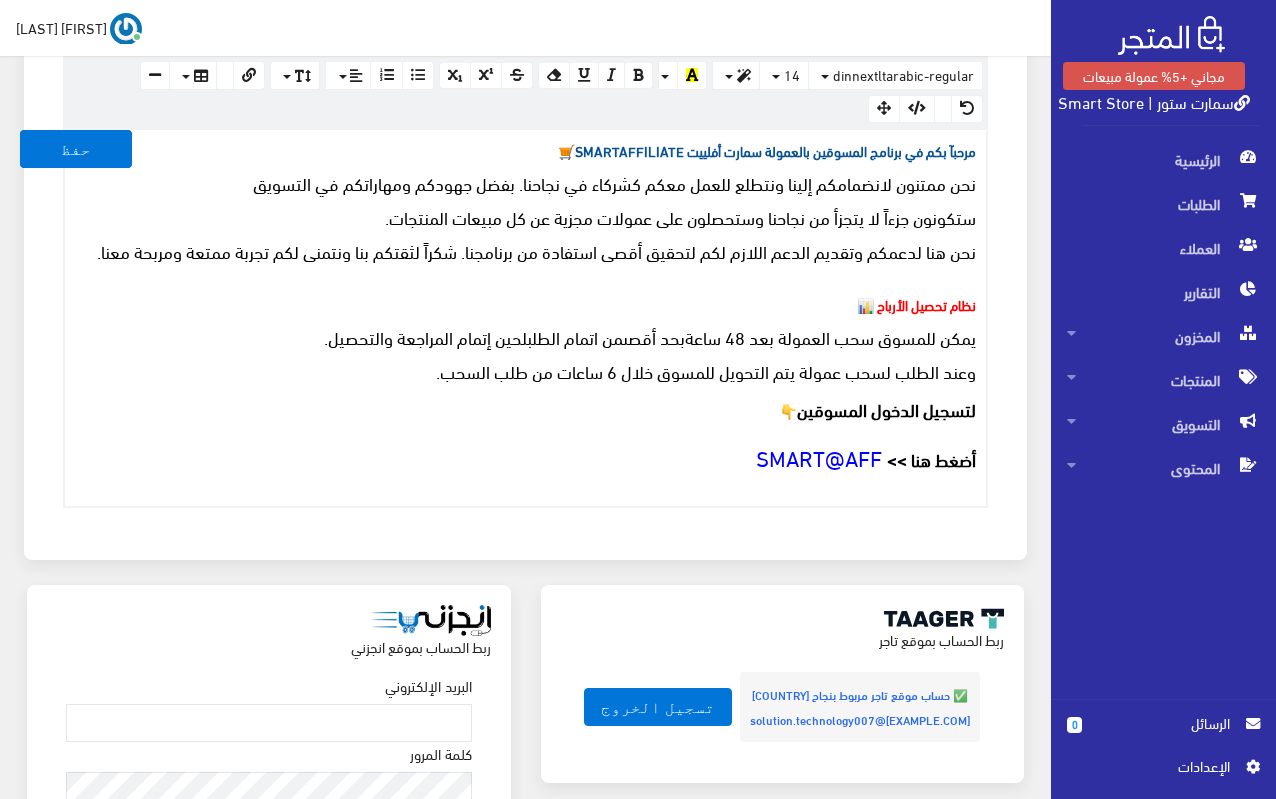 scroll, scrollTop: 2212, scrollLeft: 0, axis: vertical 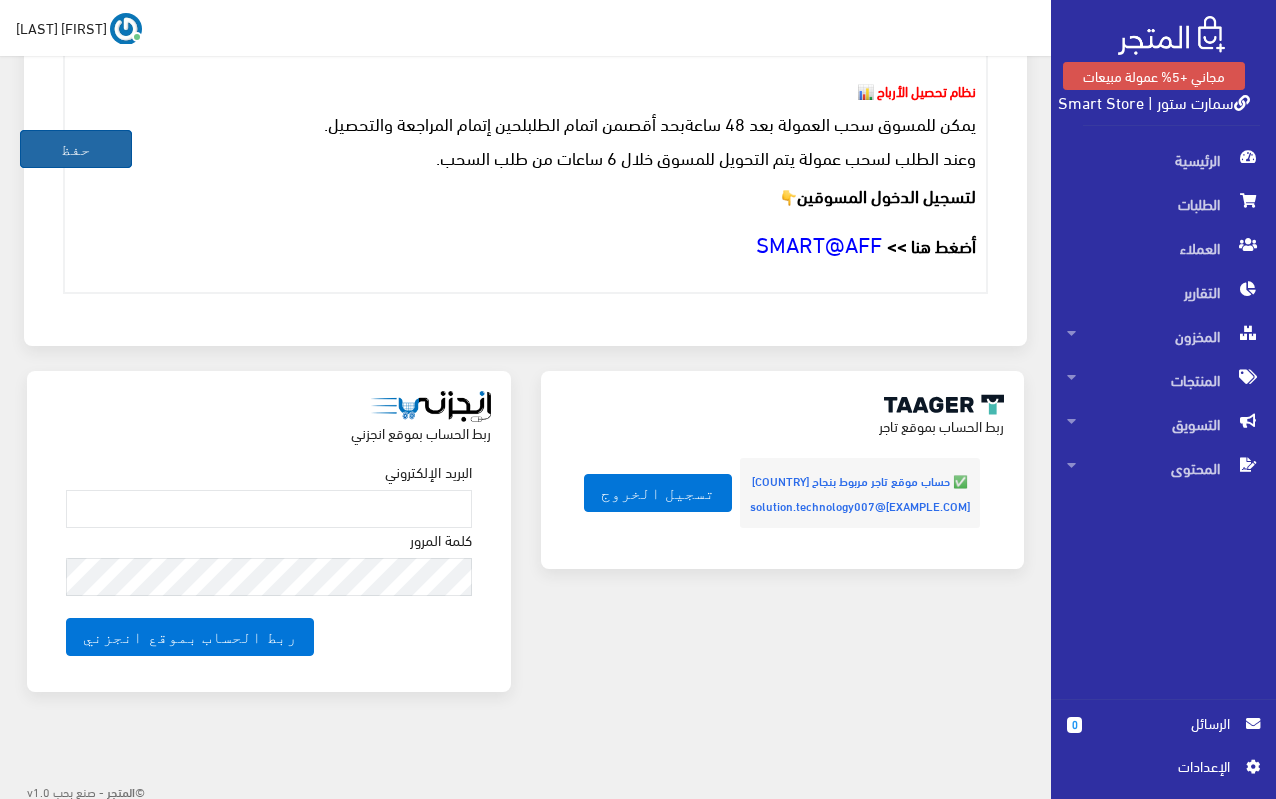 click on "حفظ" at bounding box center (76, 149) 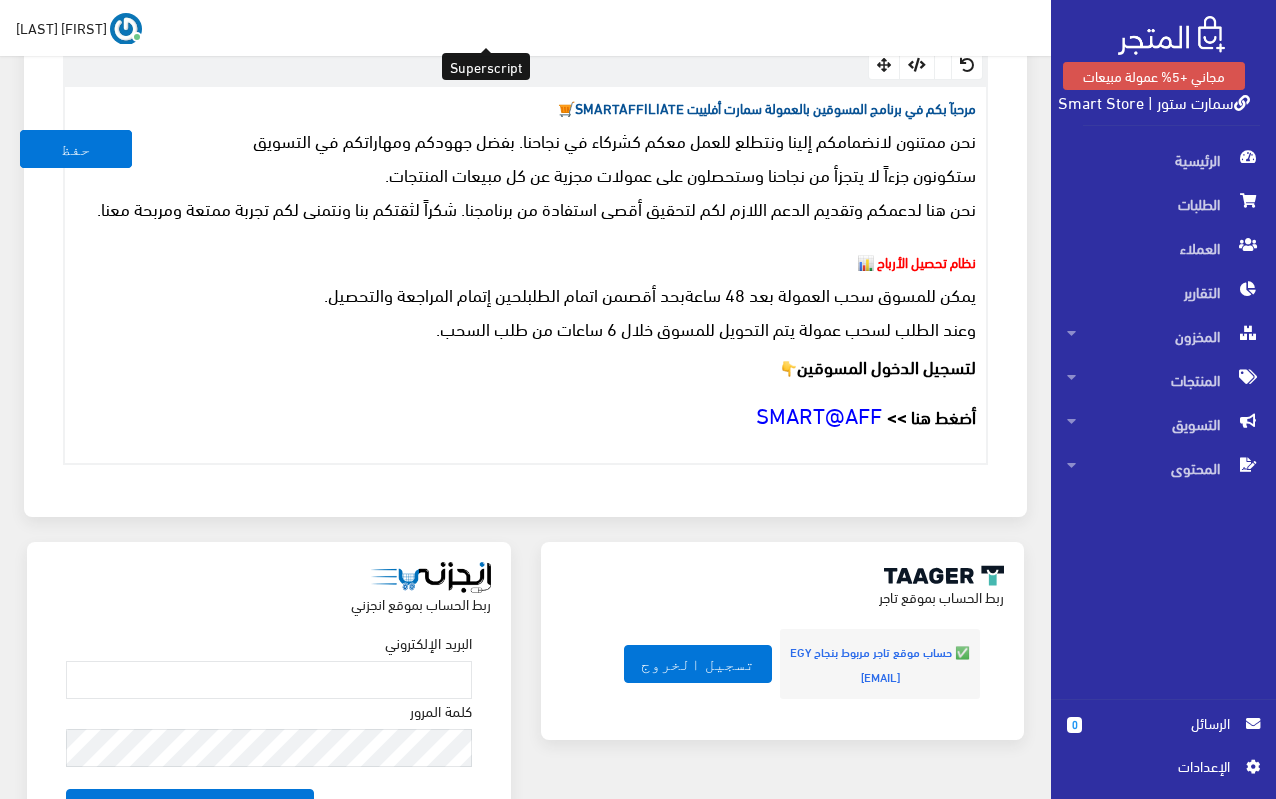 scroll, scrollTop: 2212, scrollLeft: 0, axis: vertical 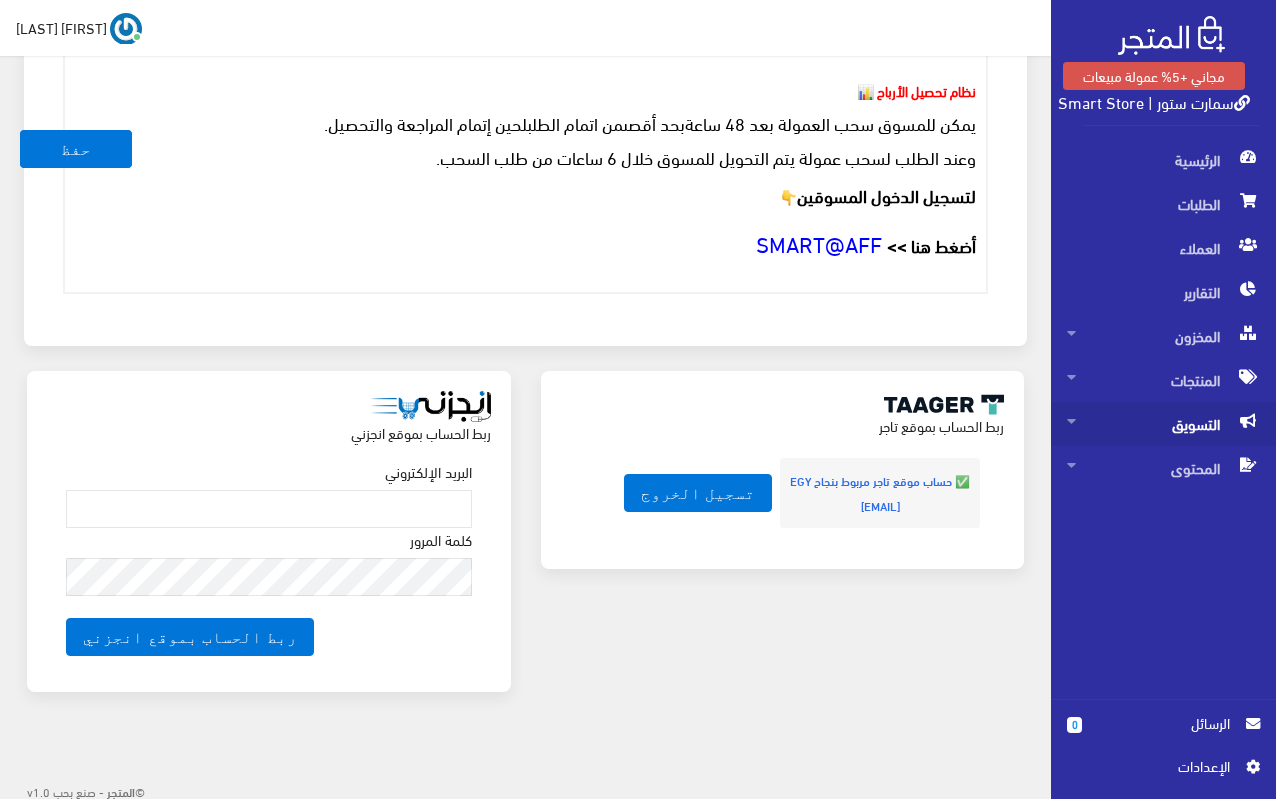 click on "التسويق" at bounding box center (1163, 424) 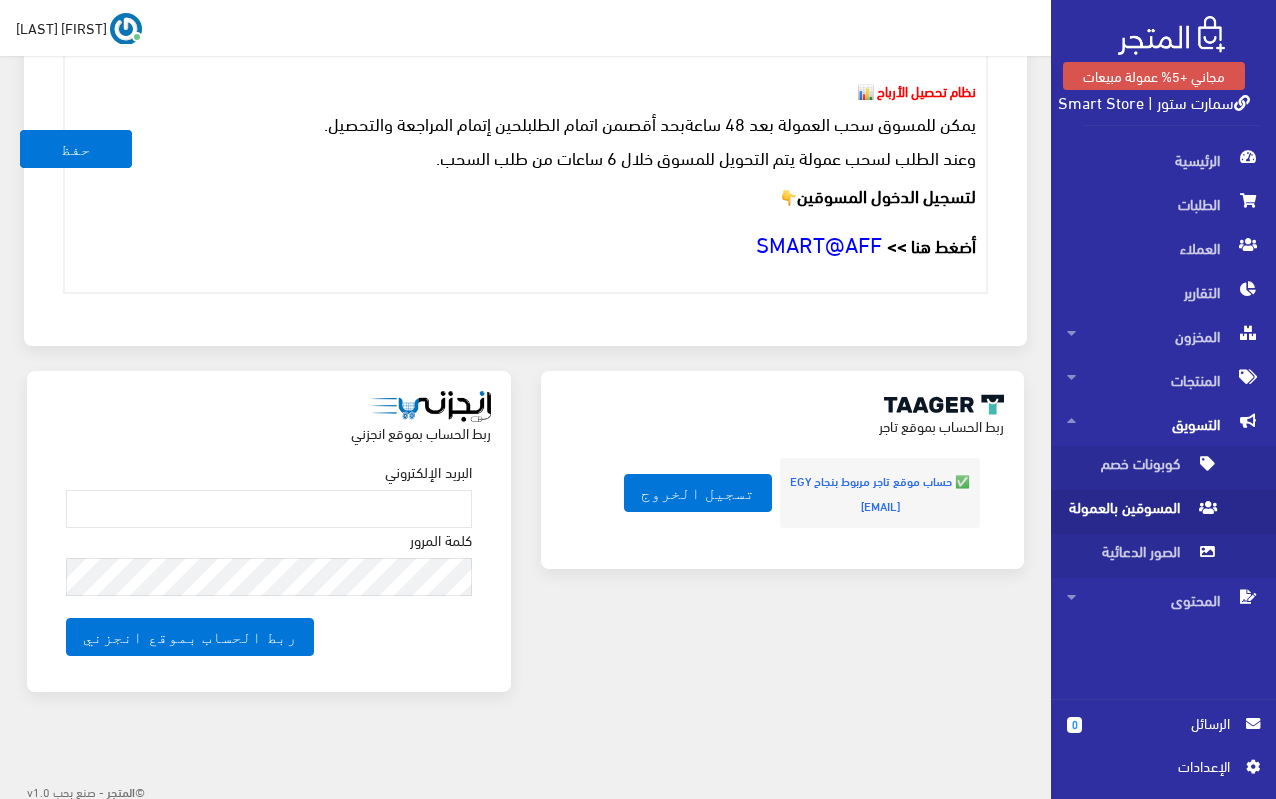 click on "المسوقين بالعمولة" at bounding box center [1143, 512] 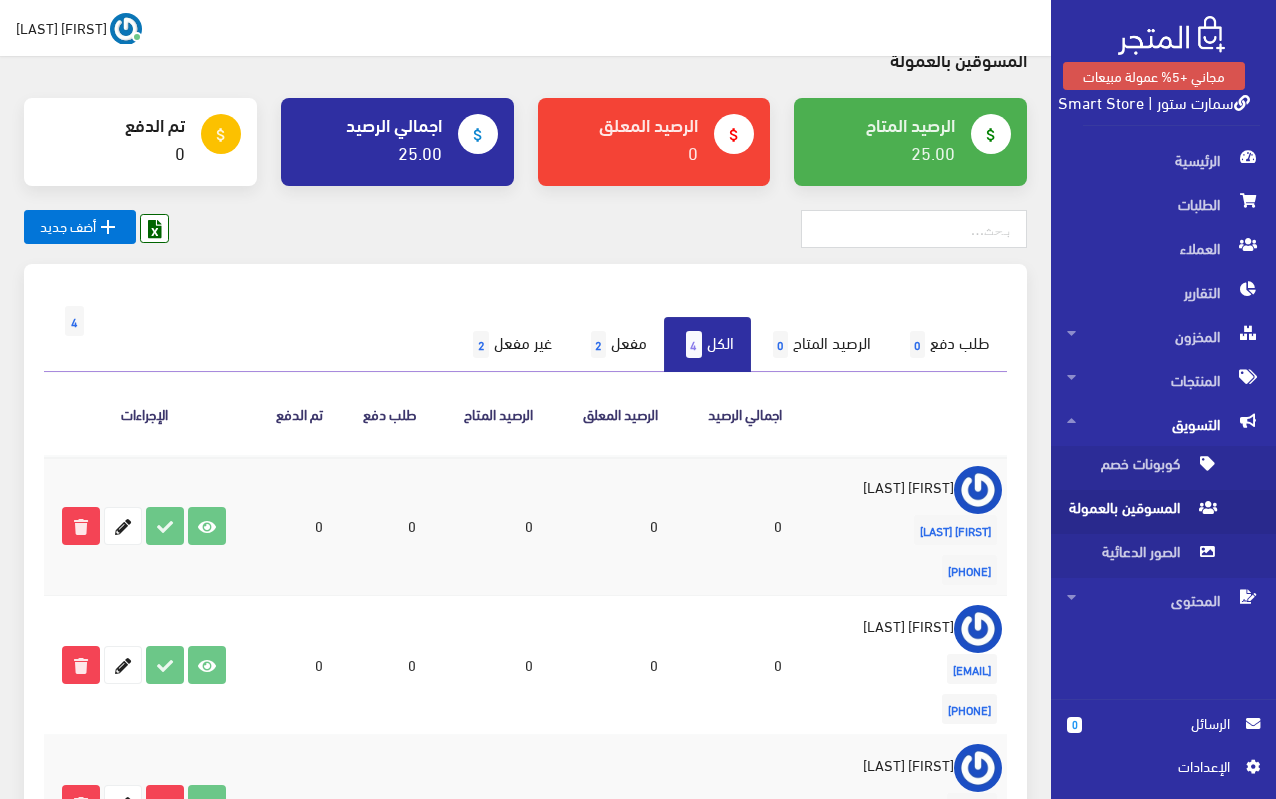 scroll, scrollTop: 0, scrollLeft: 0, axis: both 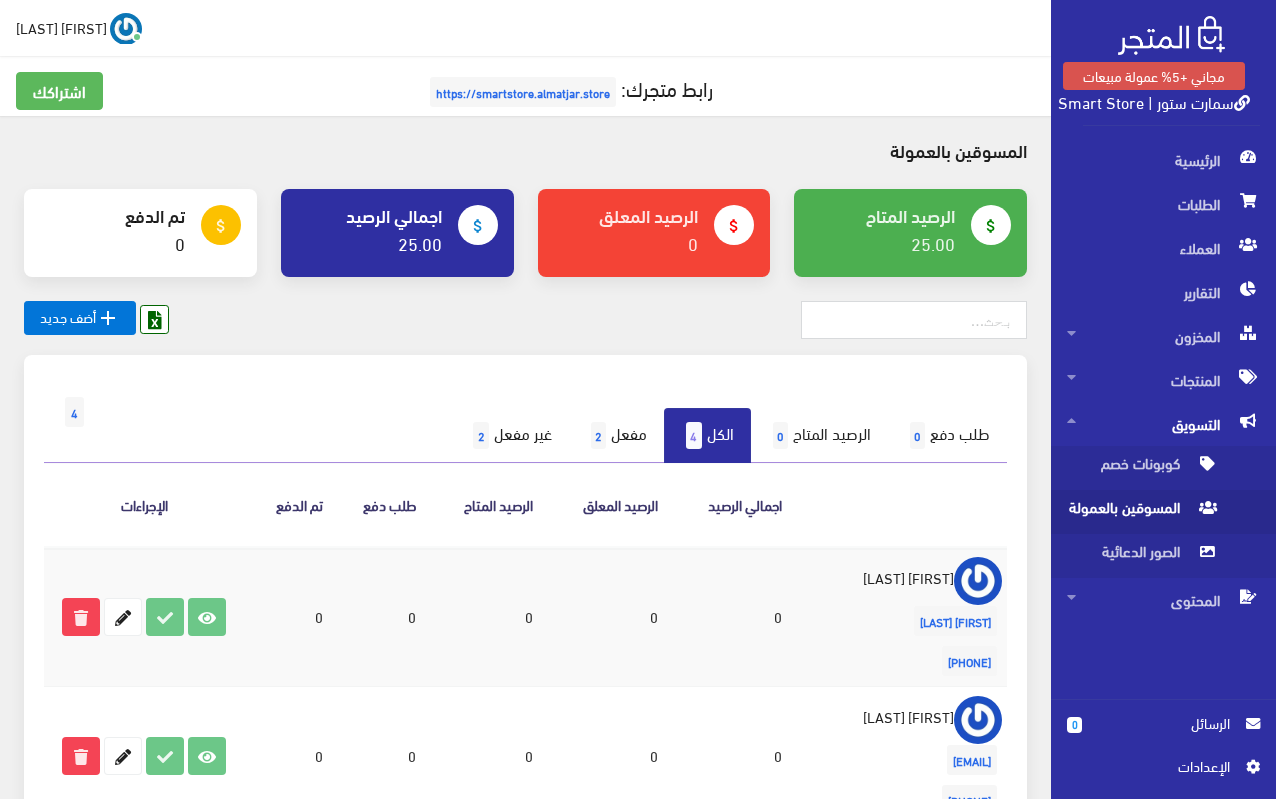 click on "التسويق" at bounding box center (1163, 424) 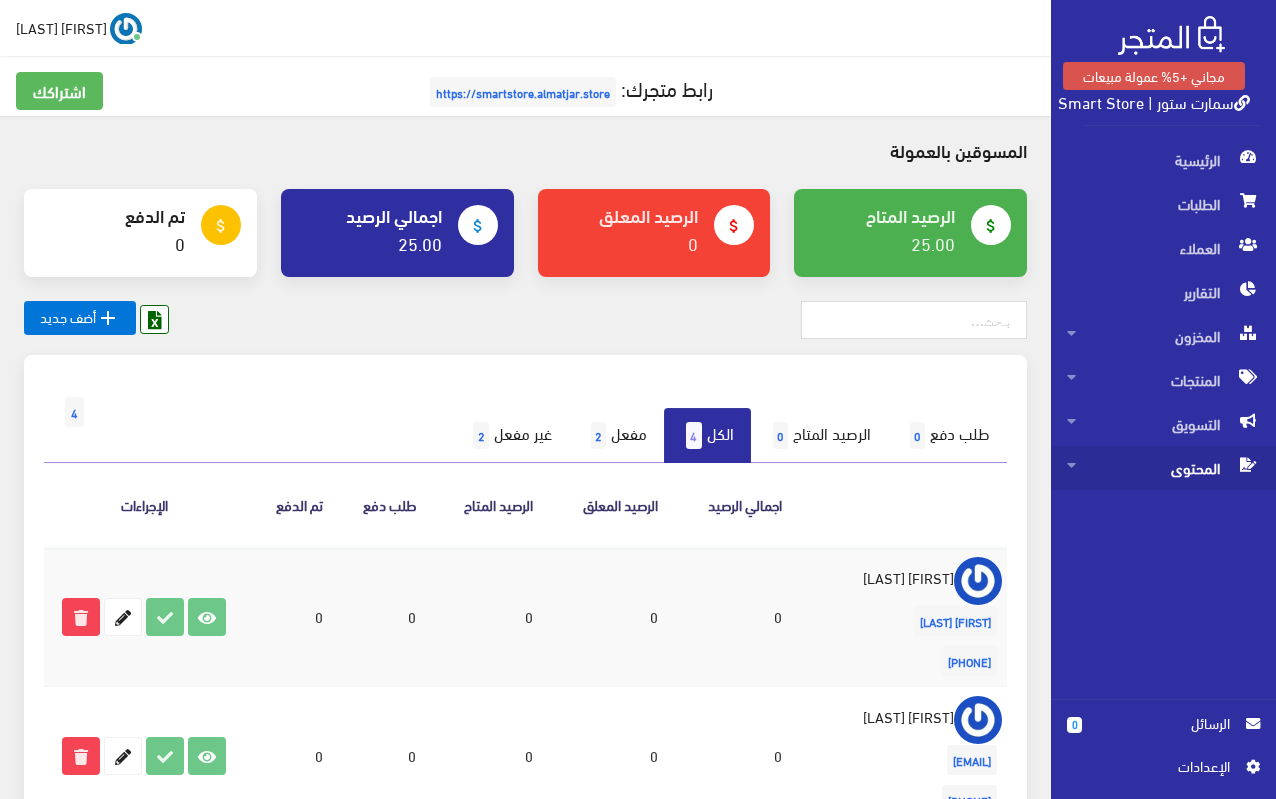 click on "المحتوى" at bounding box center (1163, 468) 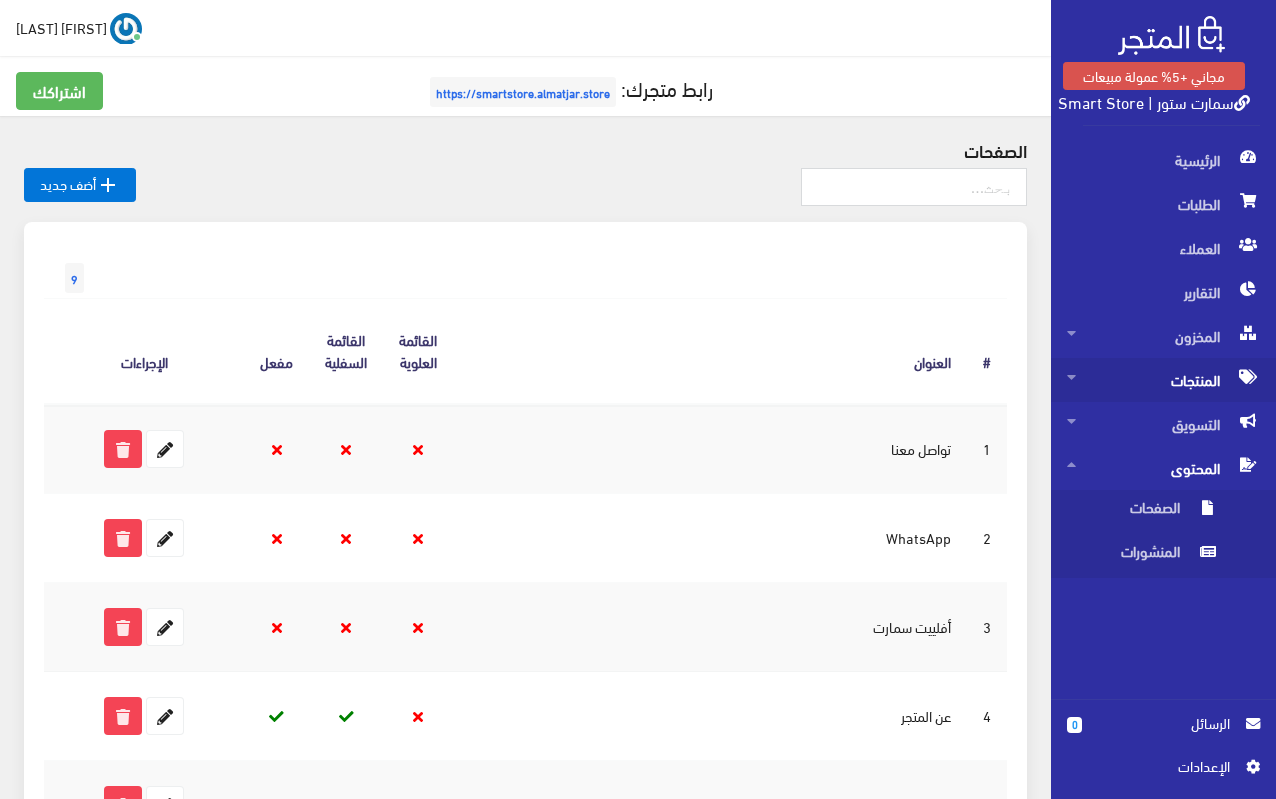 click on "المنتجات" at bounding box center [1163, 380] 